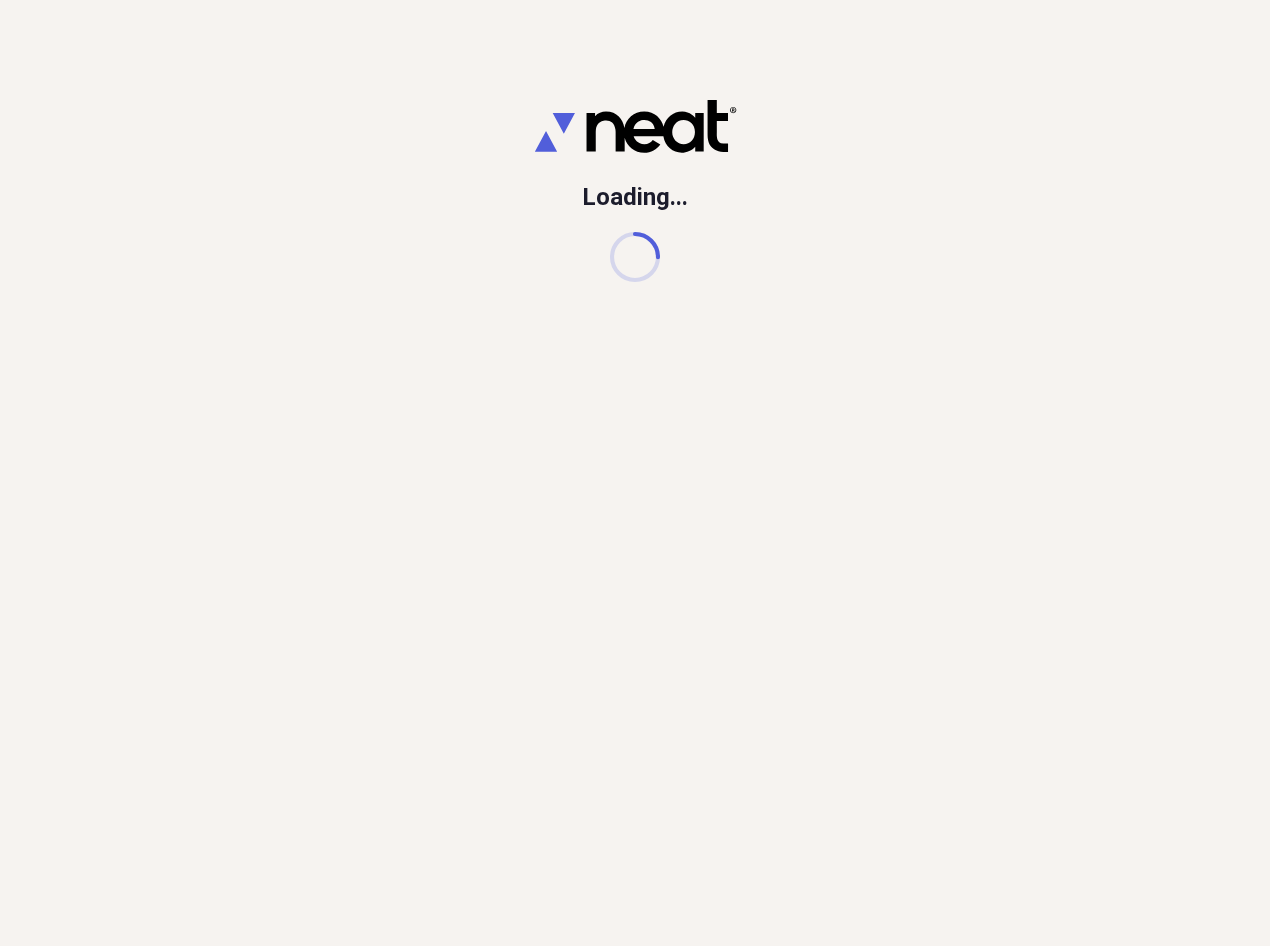 scroll, scrollTop: 0, scrollLeft: 0, axis: both 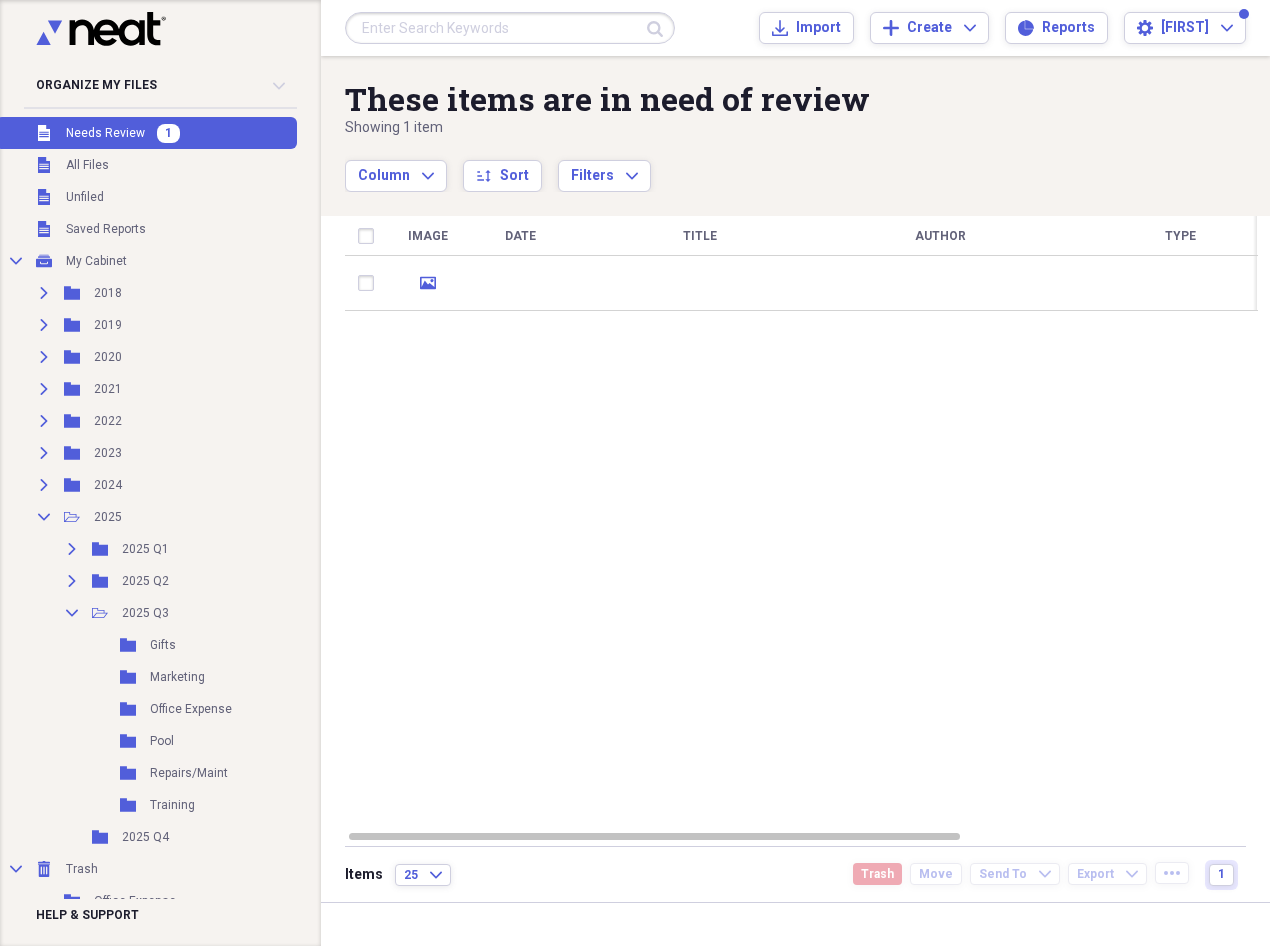 click on "Unfiled Needs Review 1" at bounding box center (146, 133) 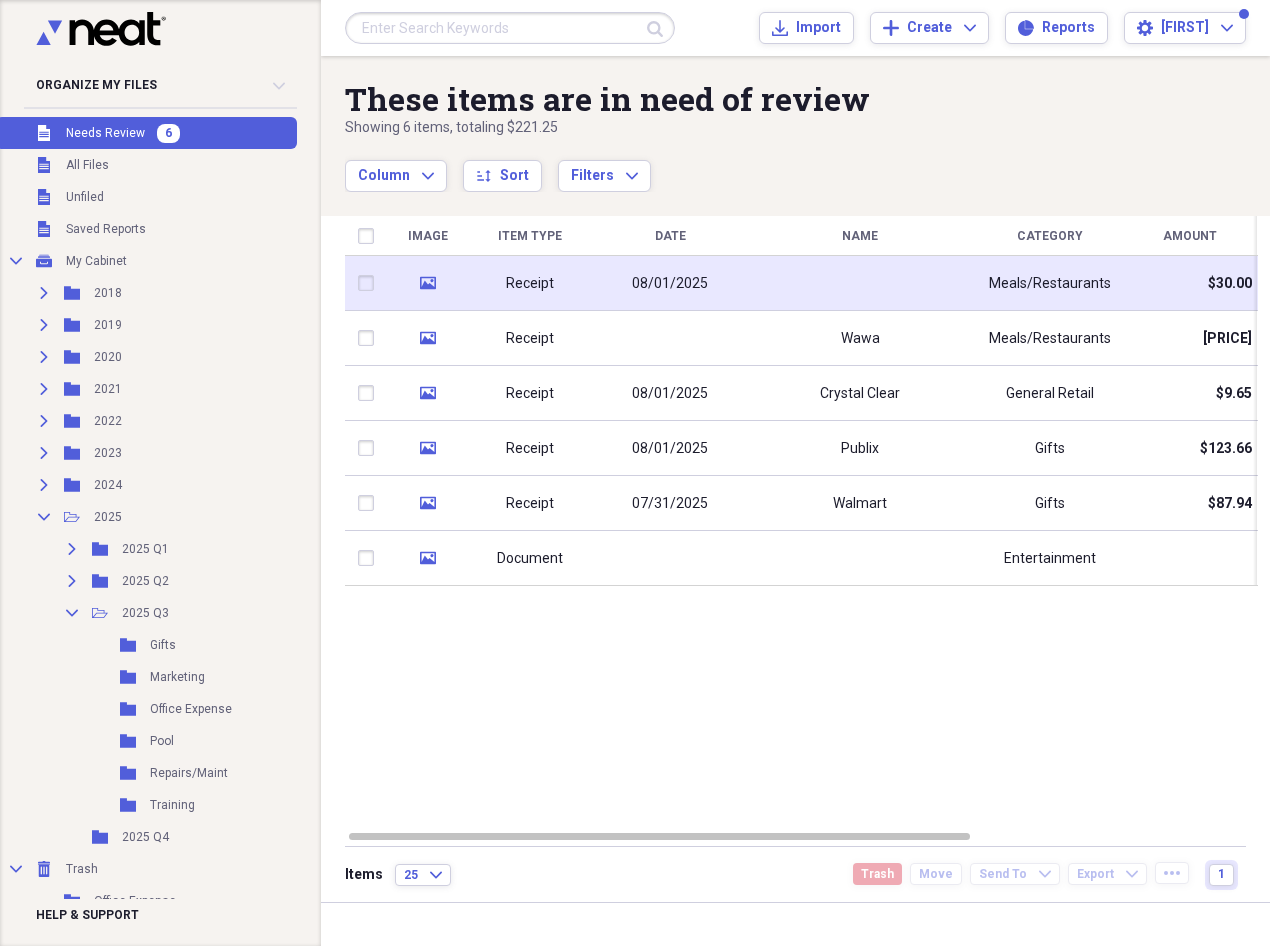 click on "Receipt" at bounding box center (530, 284) 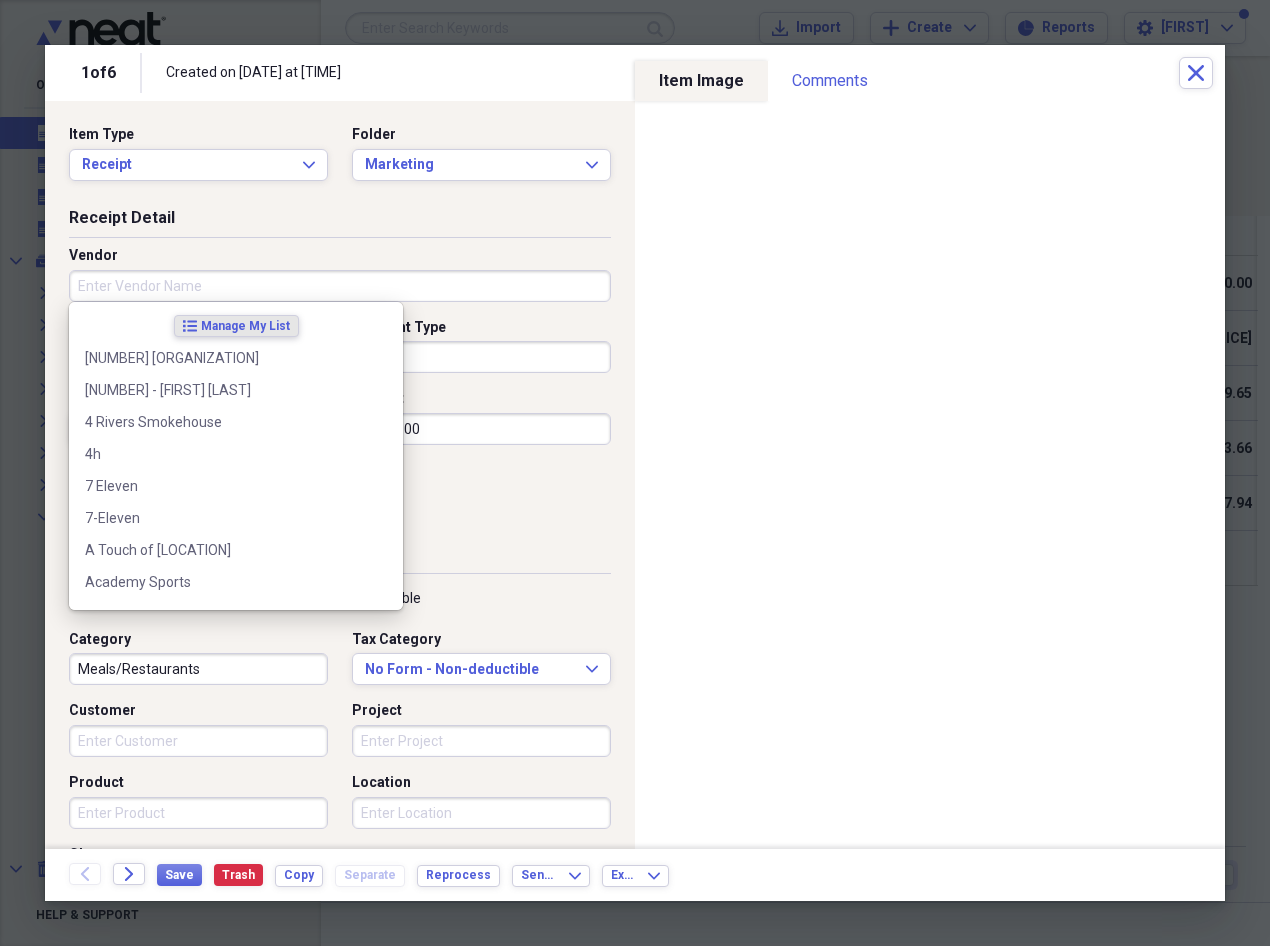 click on "Vendor" at bounding box center [340, 286] 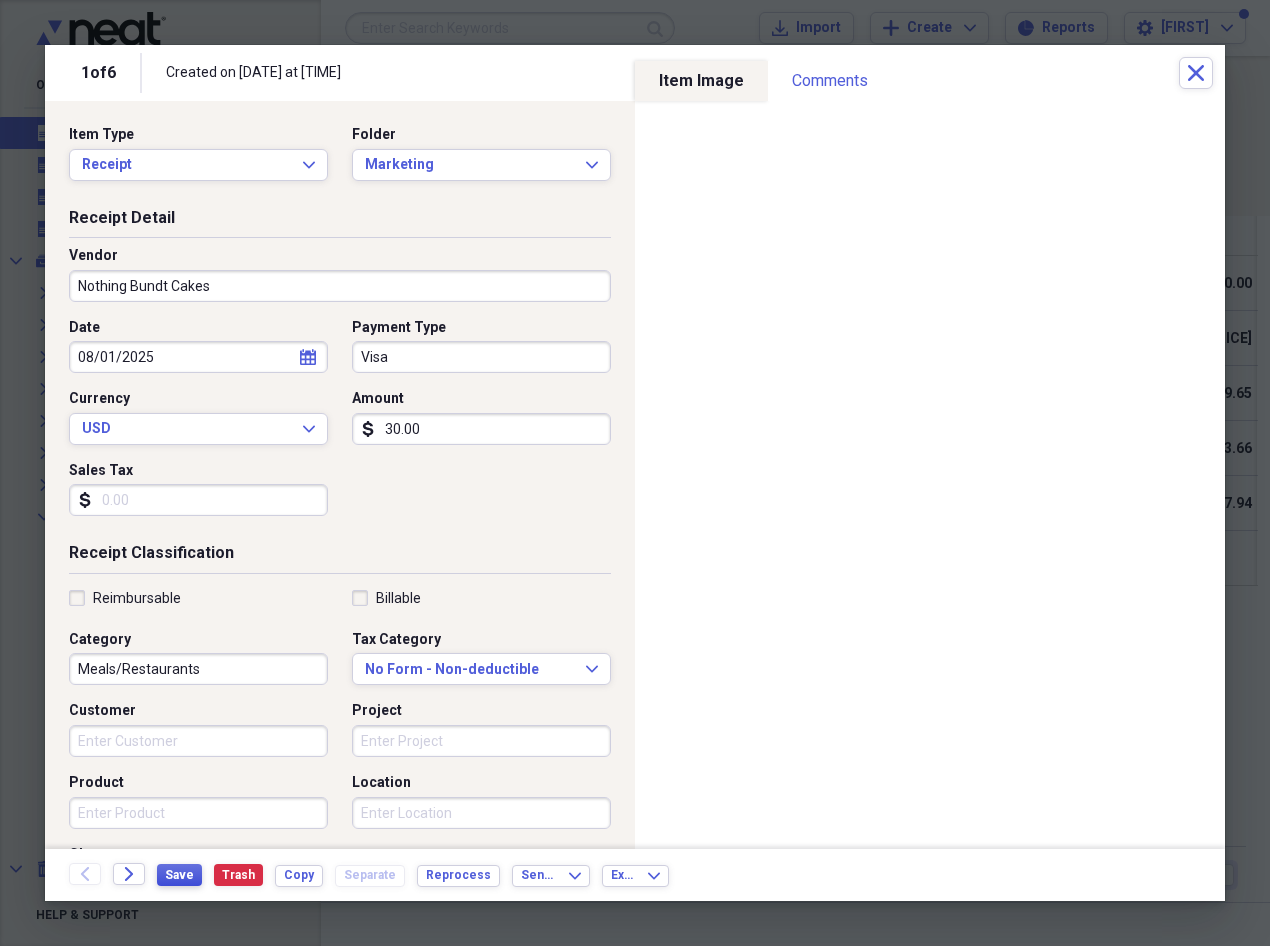type on "Nothing Bundt Cakes" 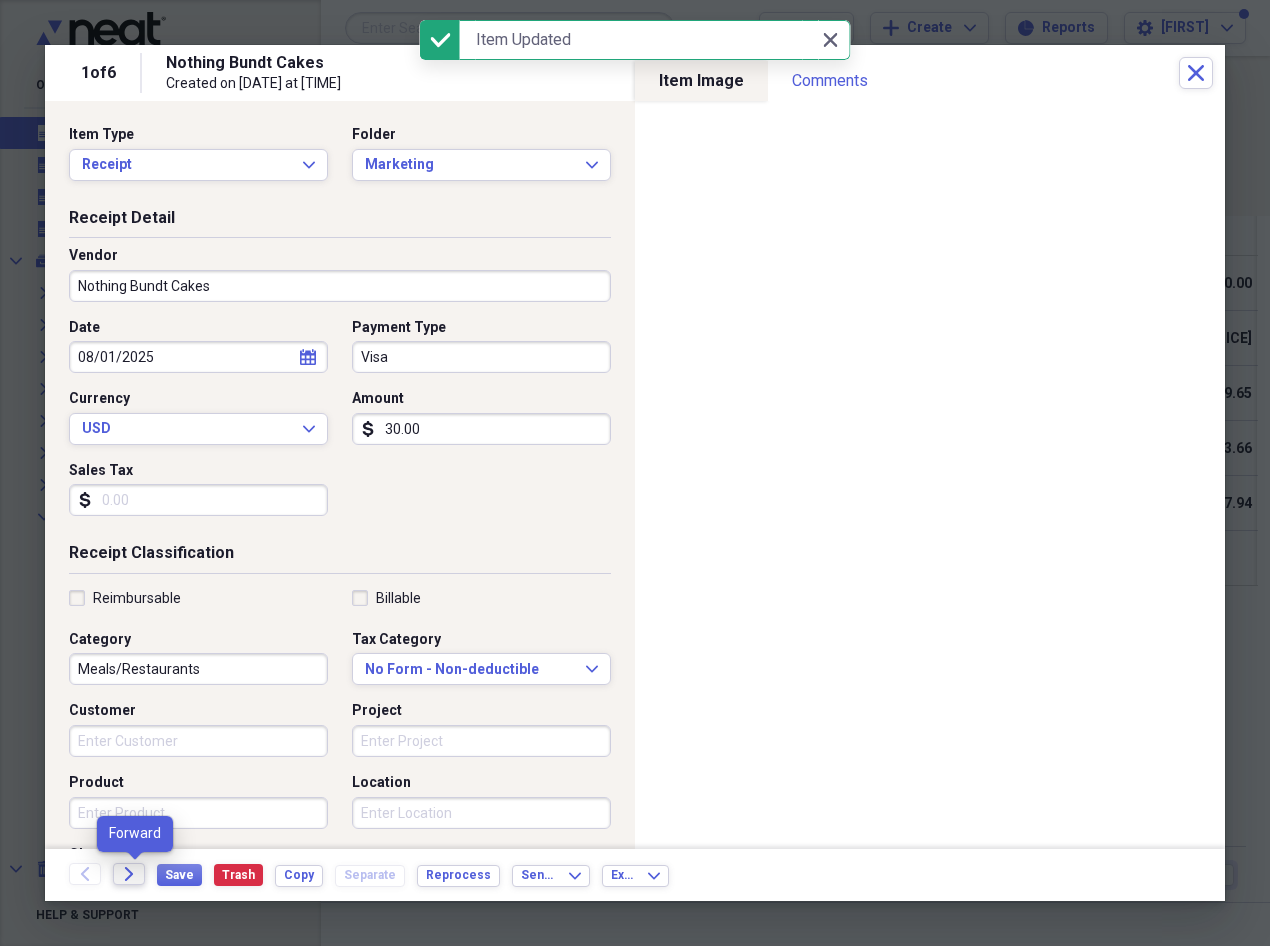 click on "Forward" at bounding box center (129, 874) 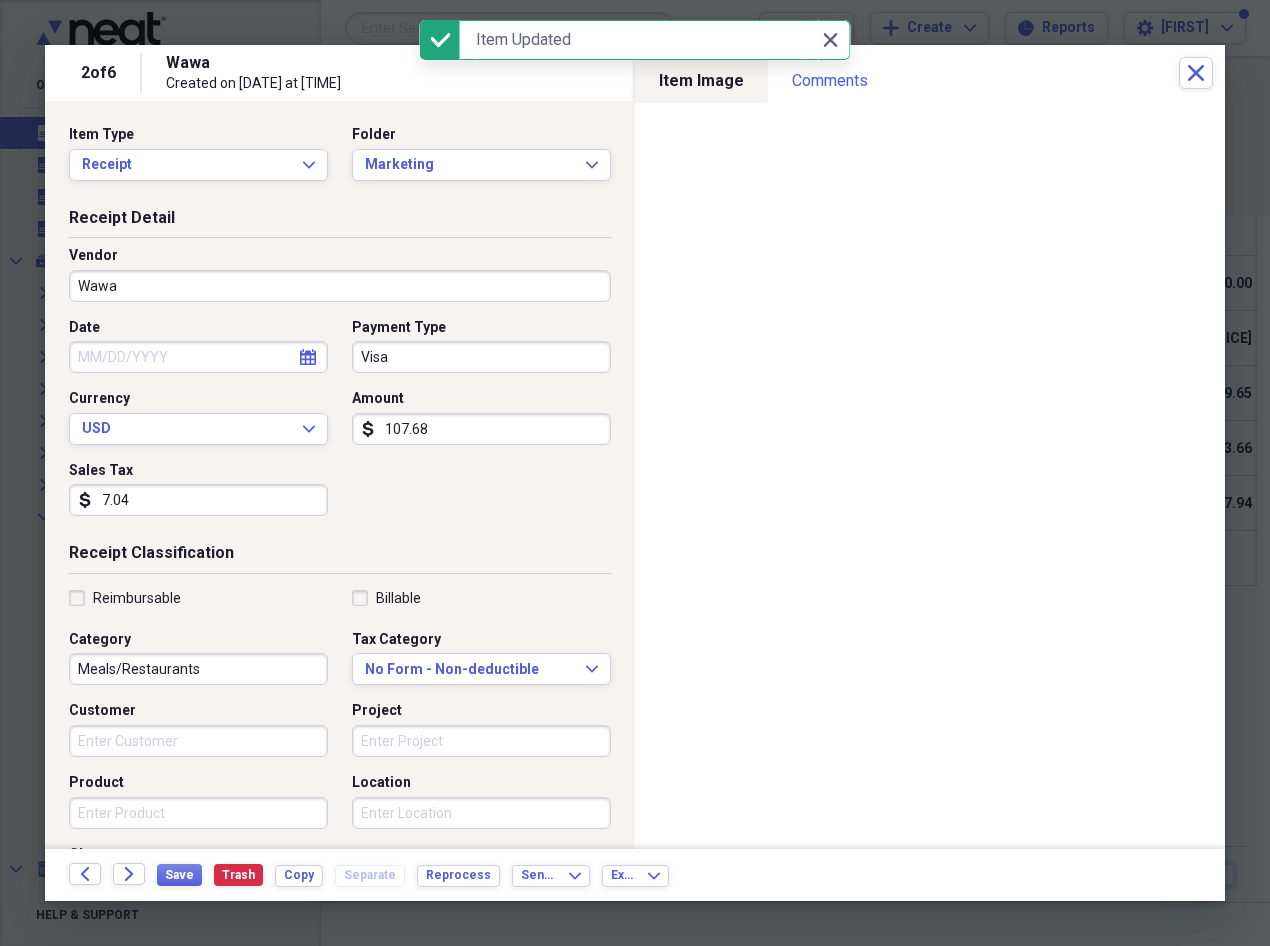 click on "Date" at bounding box center (198, 357) 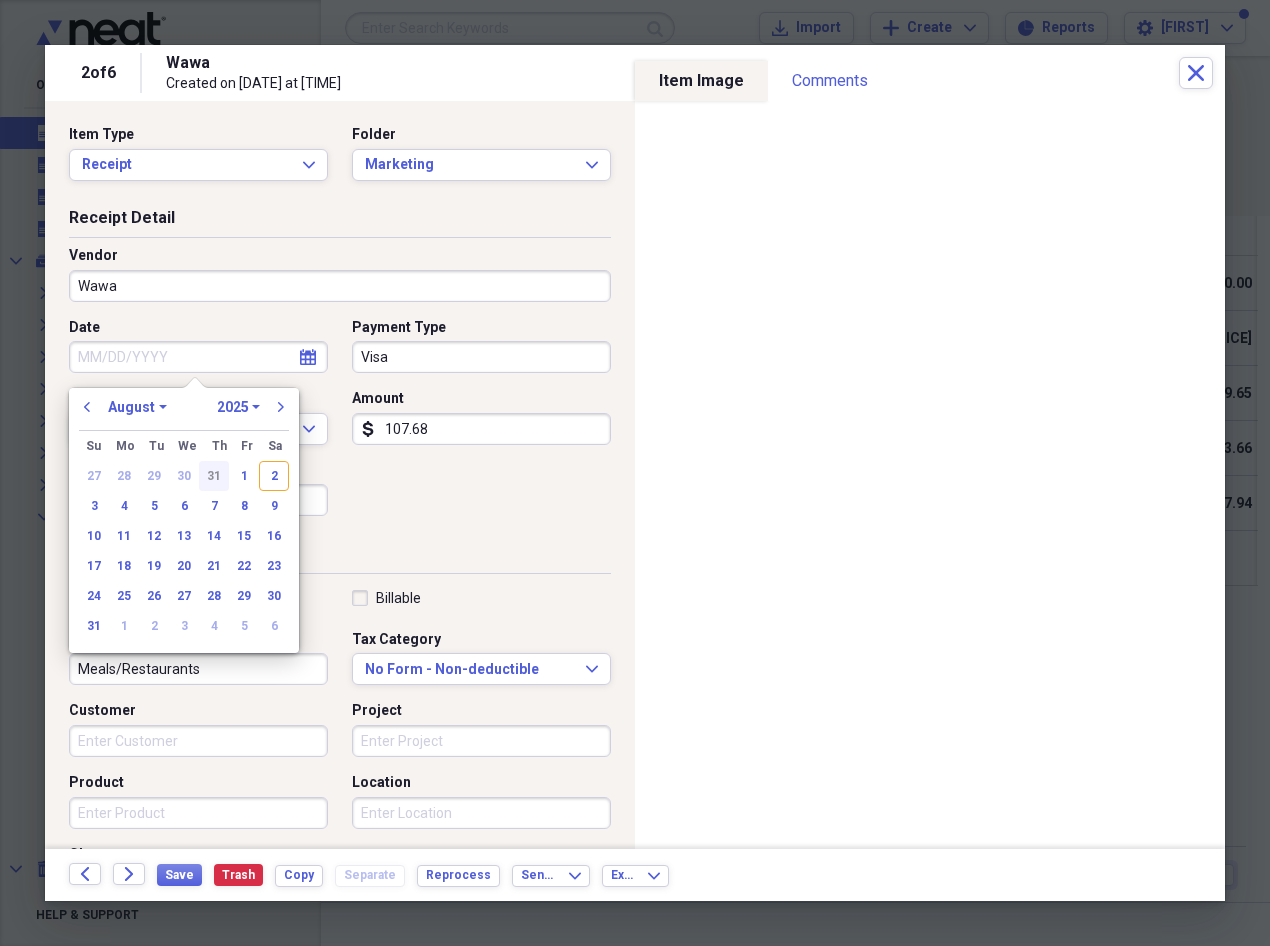 click on "31" at bounding box center [214, 476] 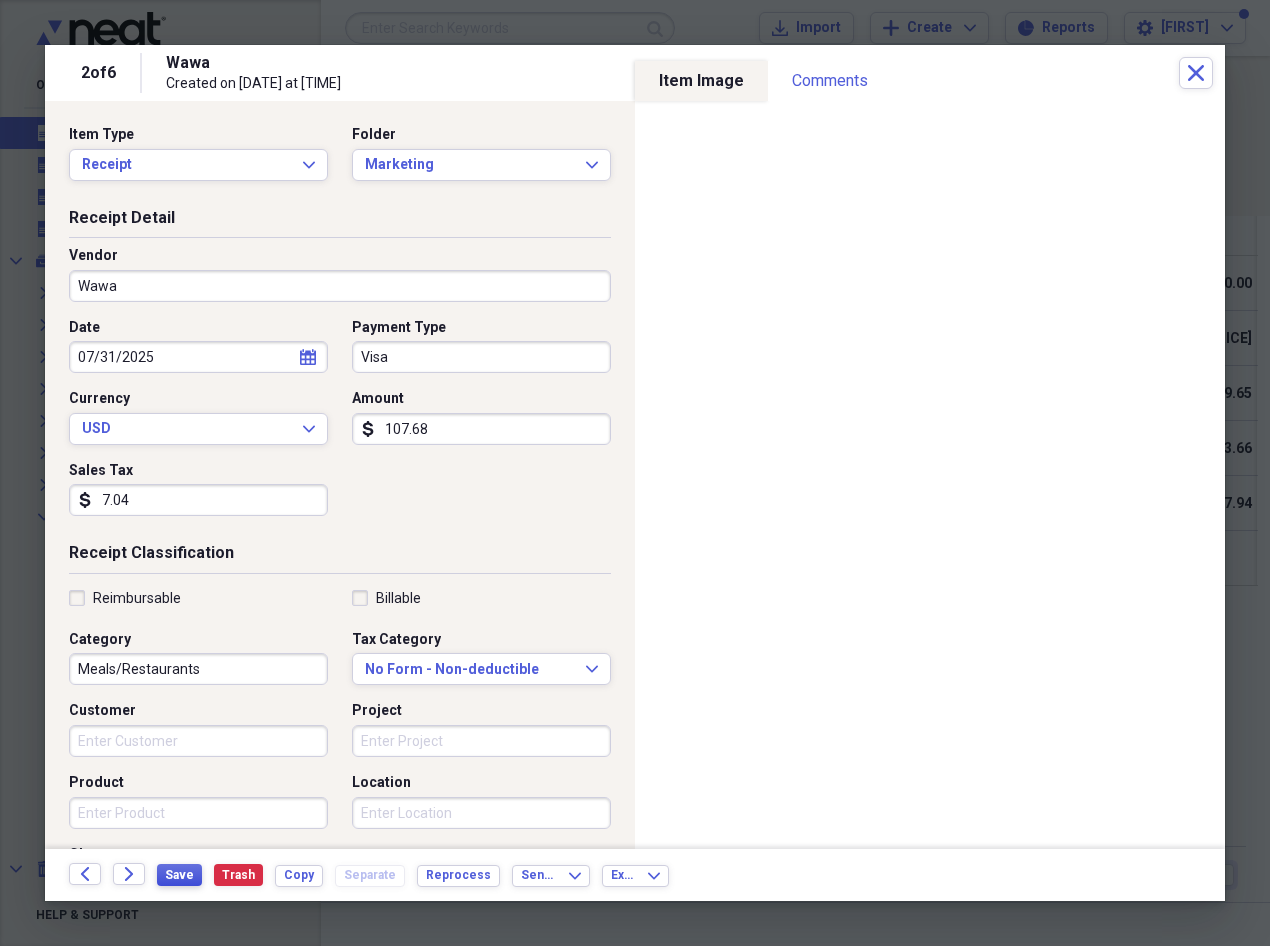 click on "Save" at bounding box center (179, 875) 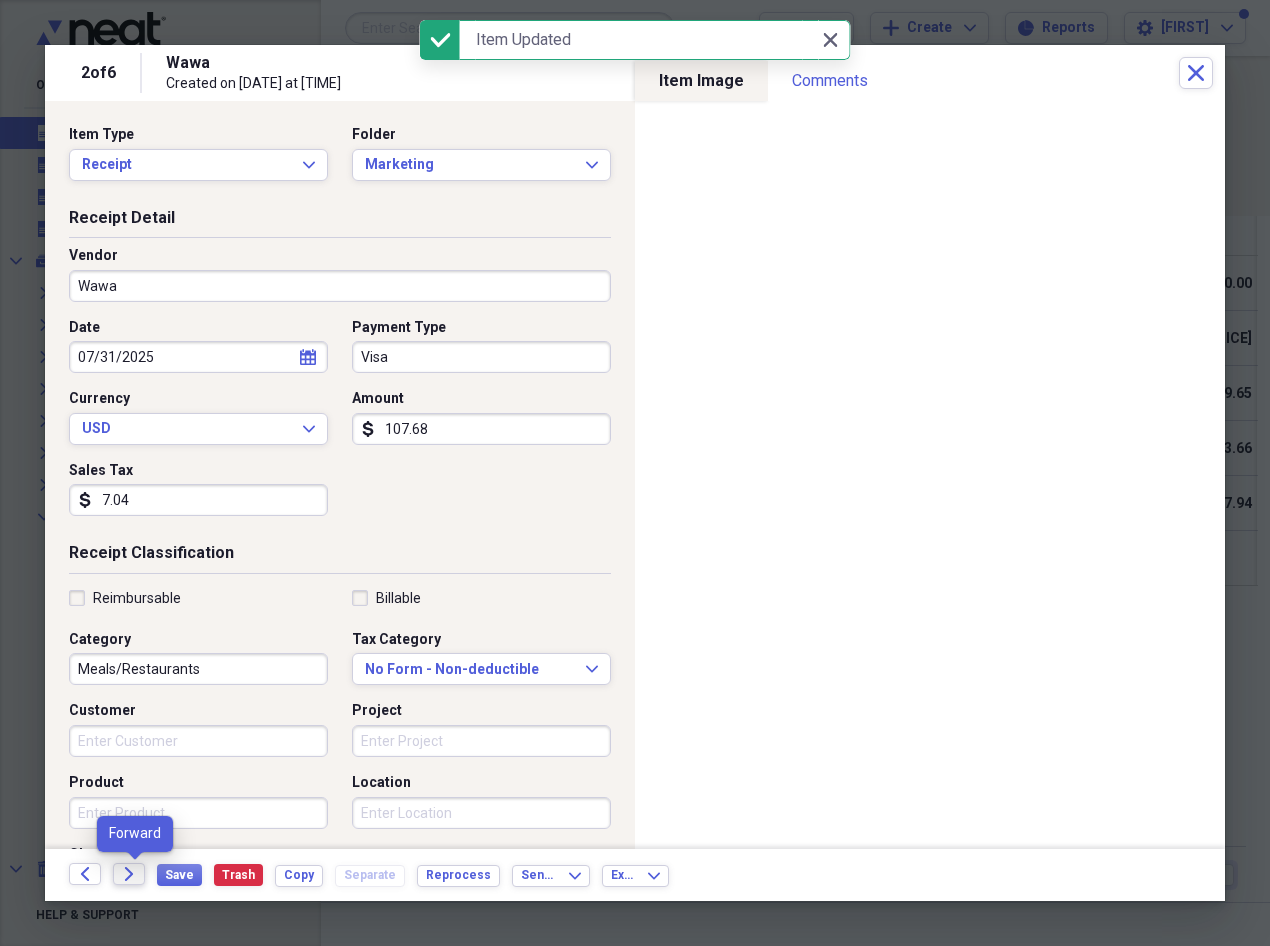 click on "Forward" 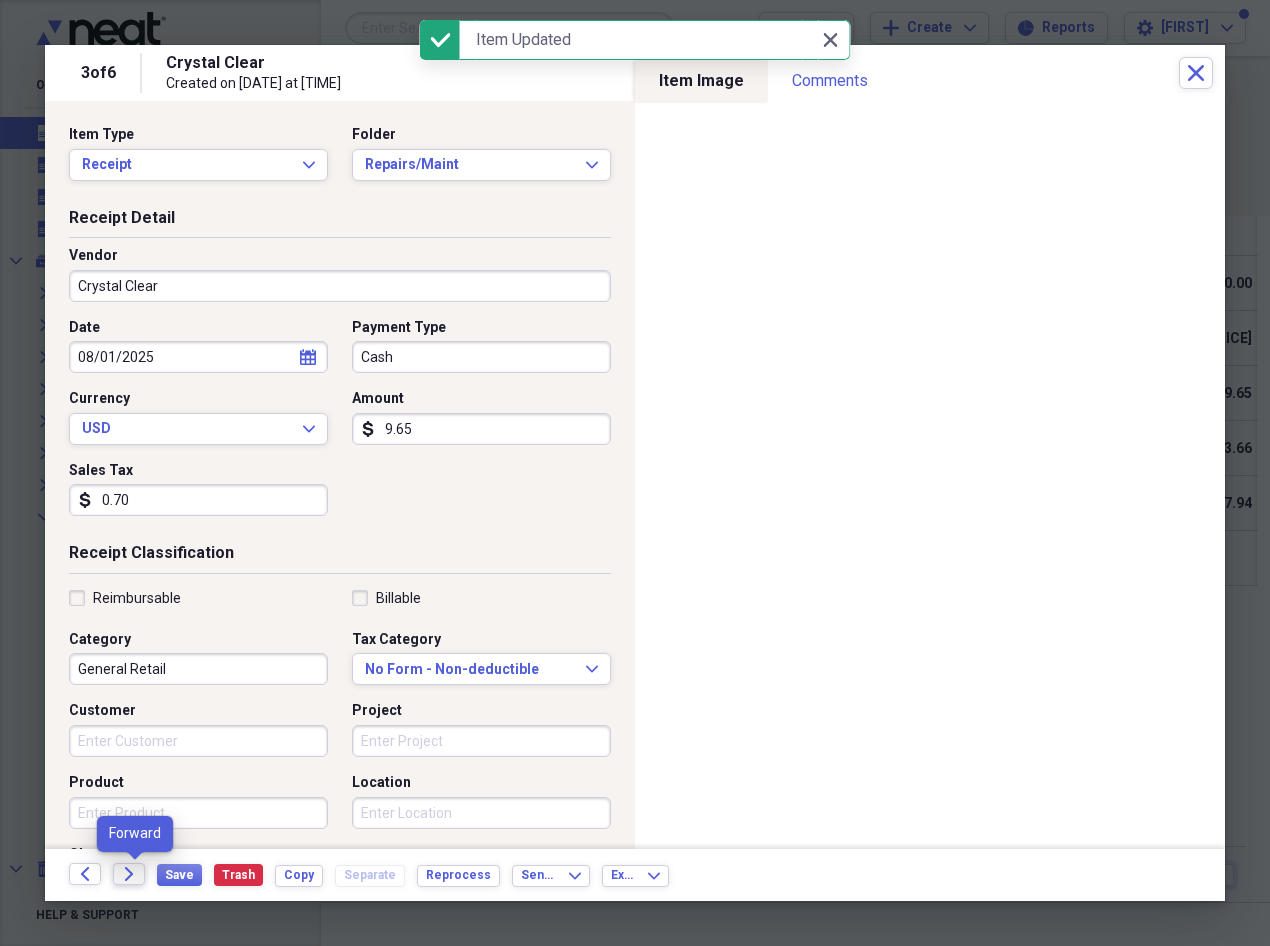 click on "Forward" 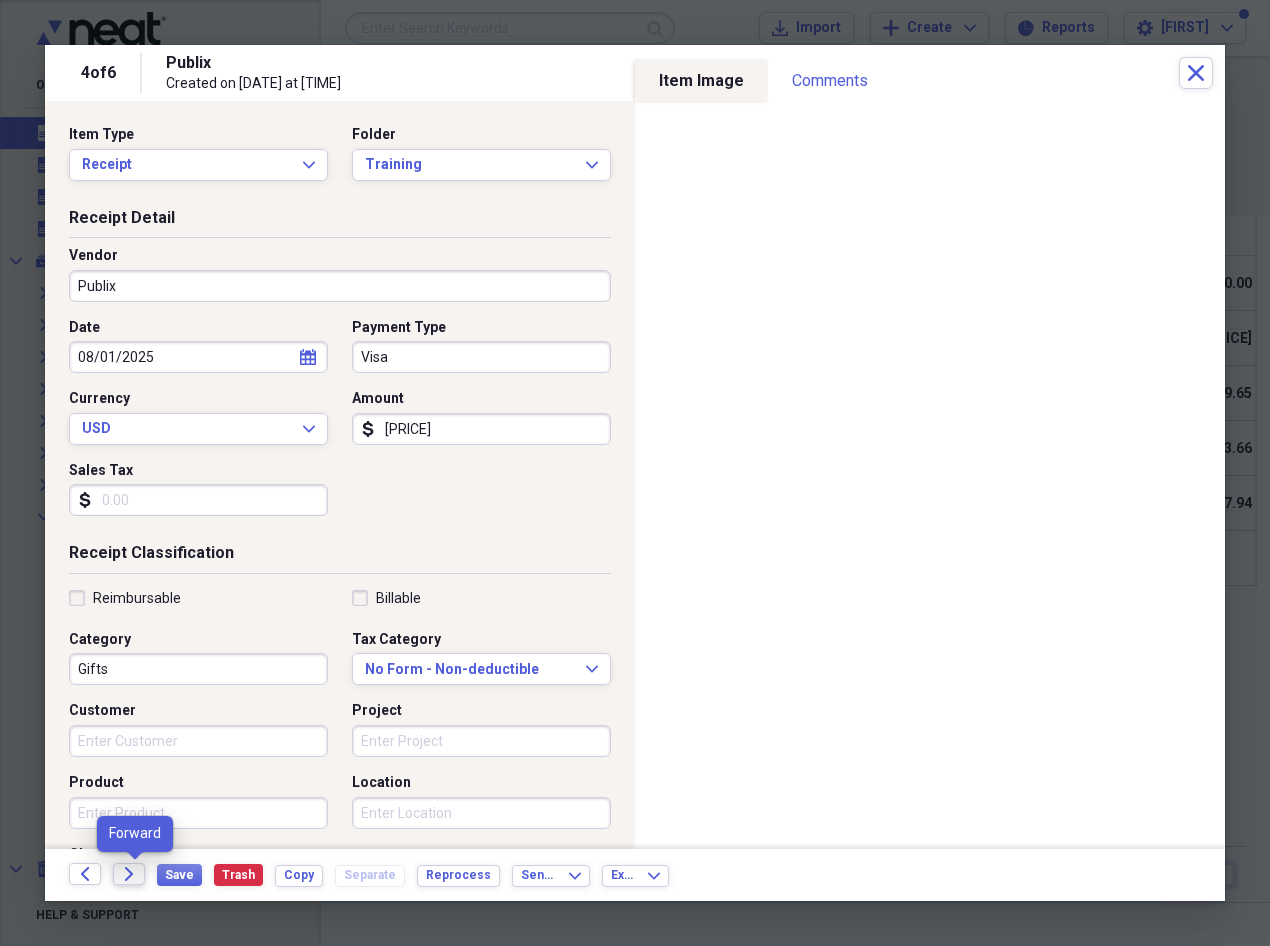 click on "Forward" at bounding box center (129, 874) 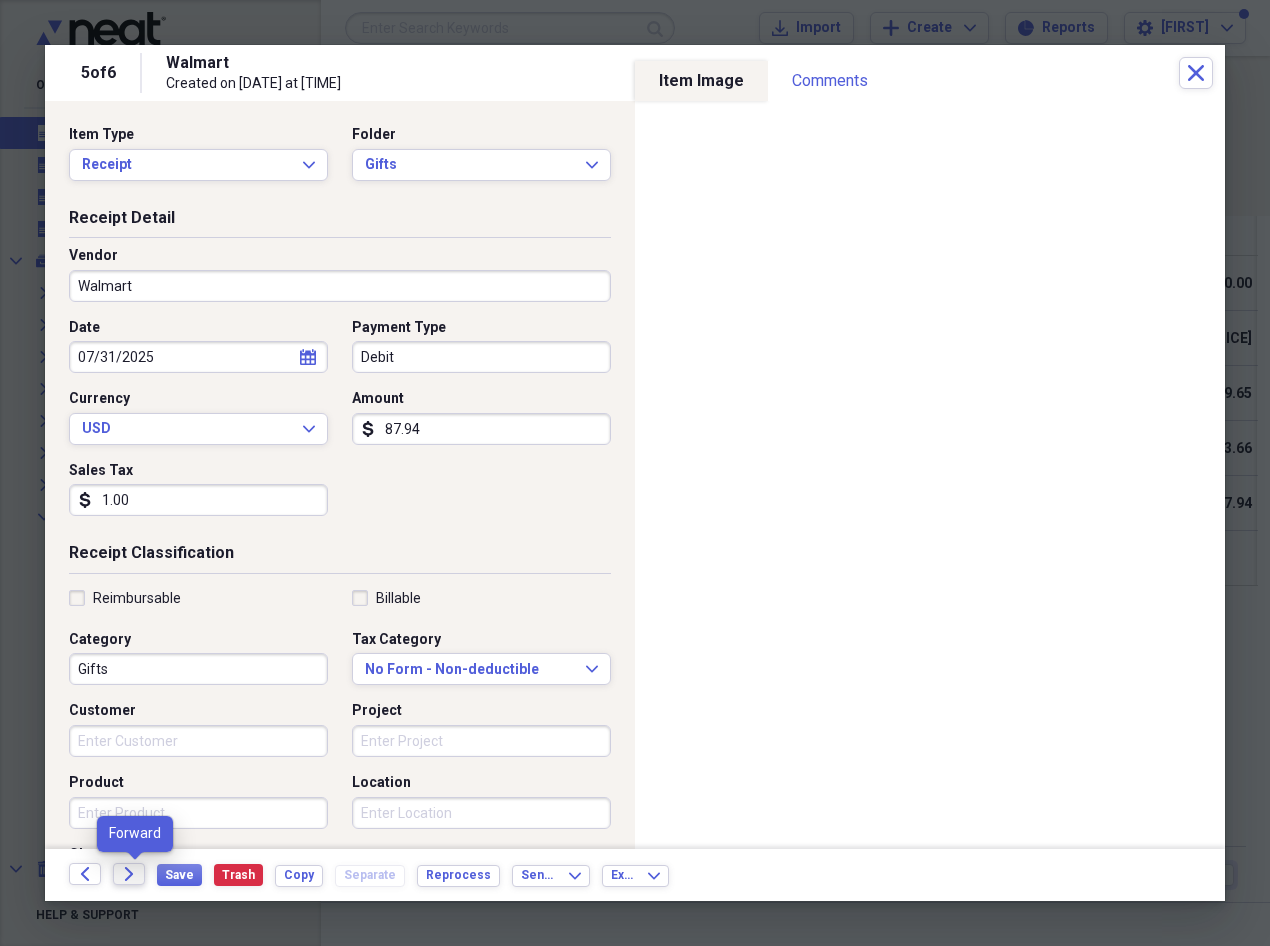 click 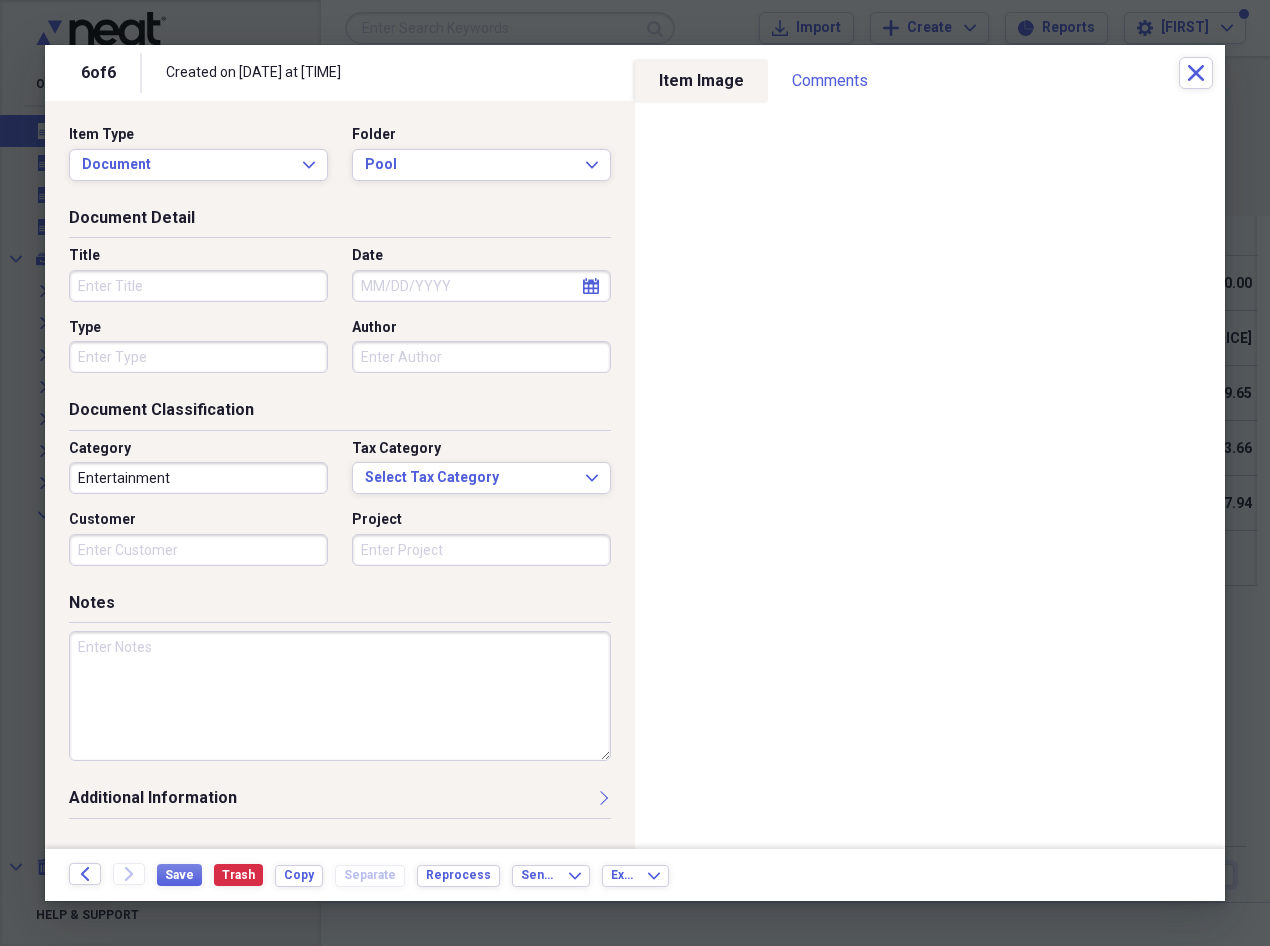 click on "Date" at bounding box center [481, 286] 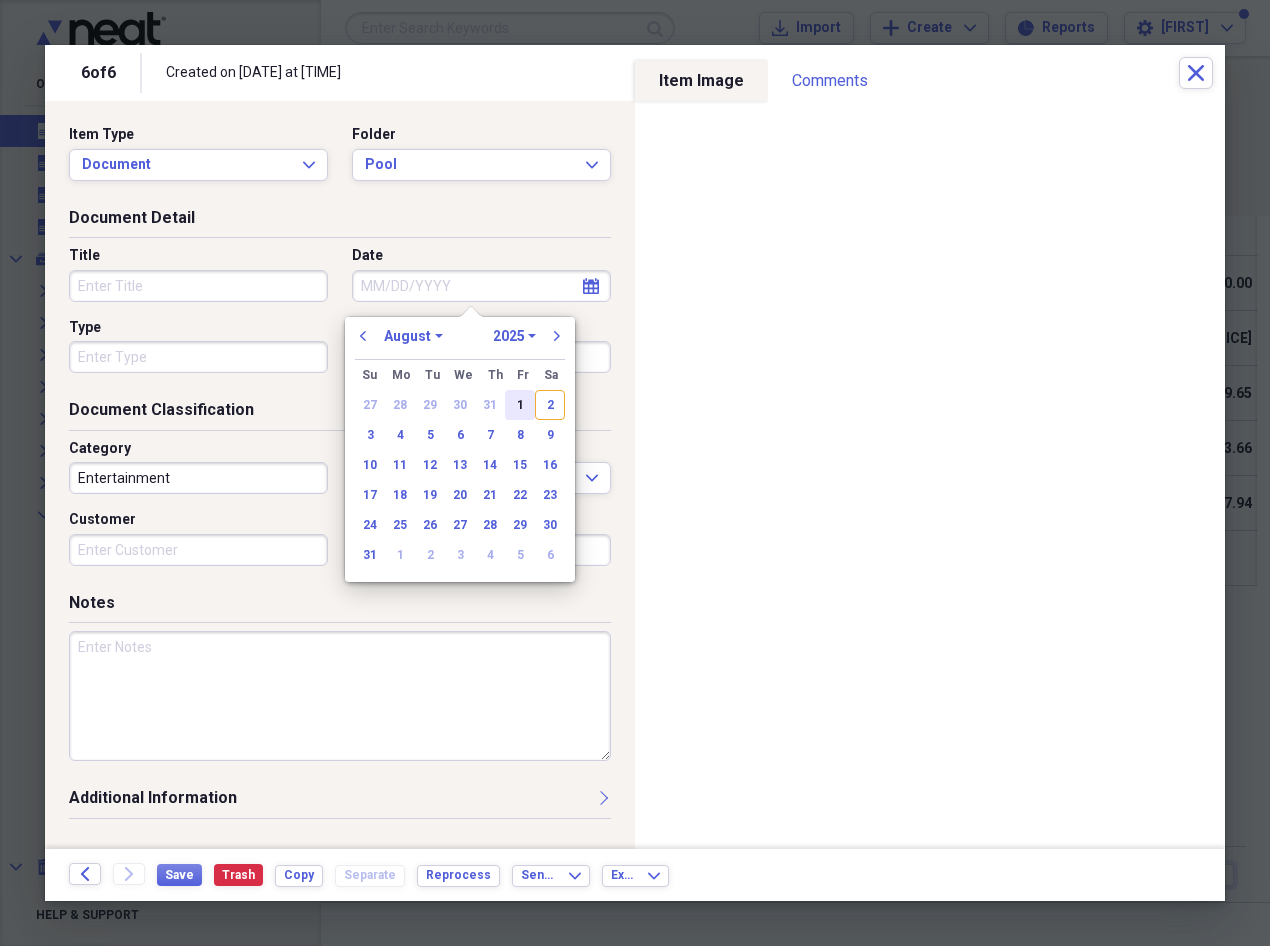 click on "1" at bounding box center [520, 405] 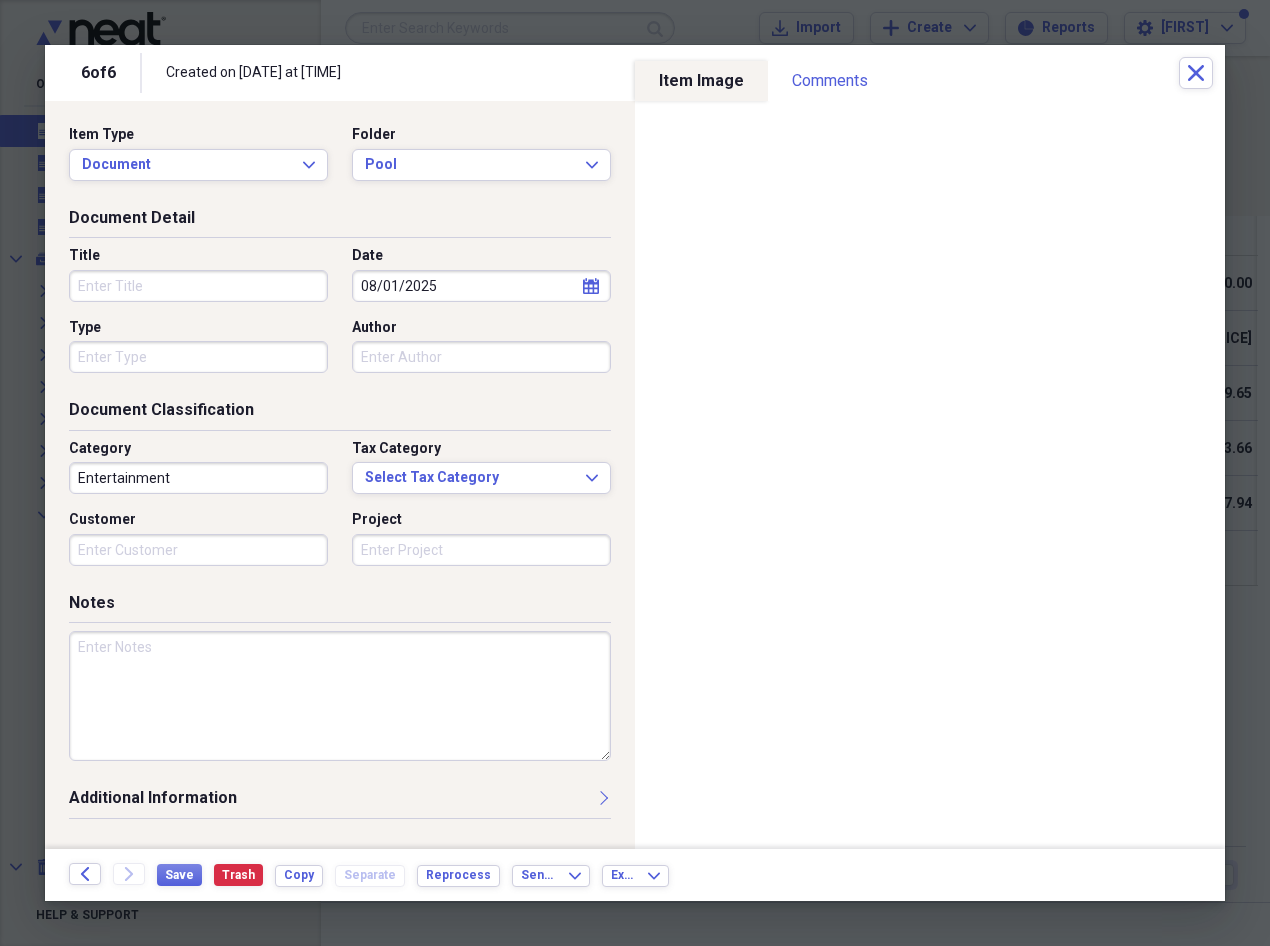click on "Title" at bounding box center [198, 286] 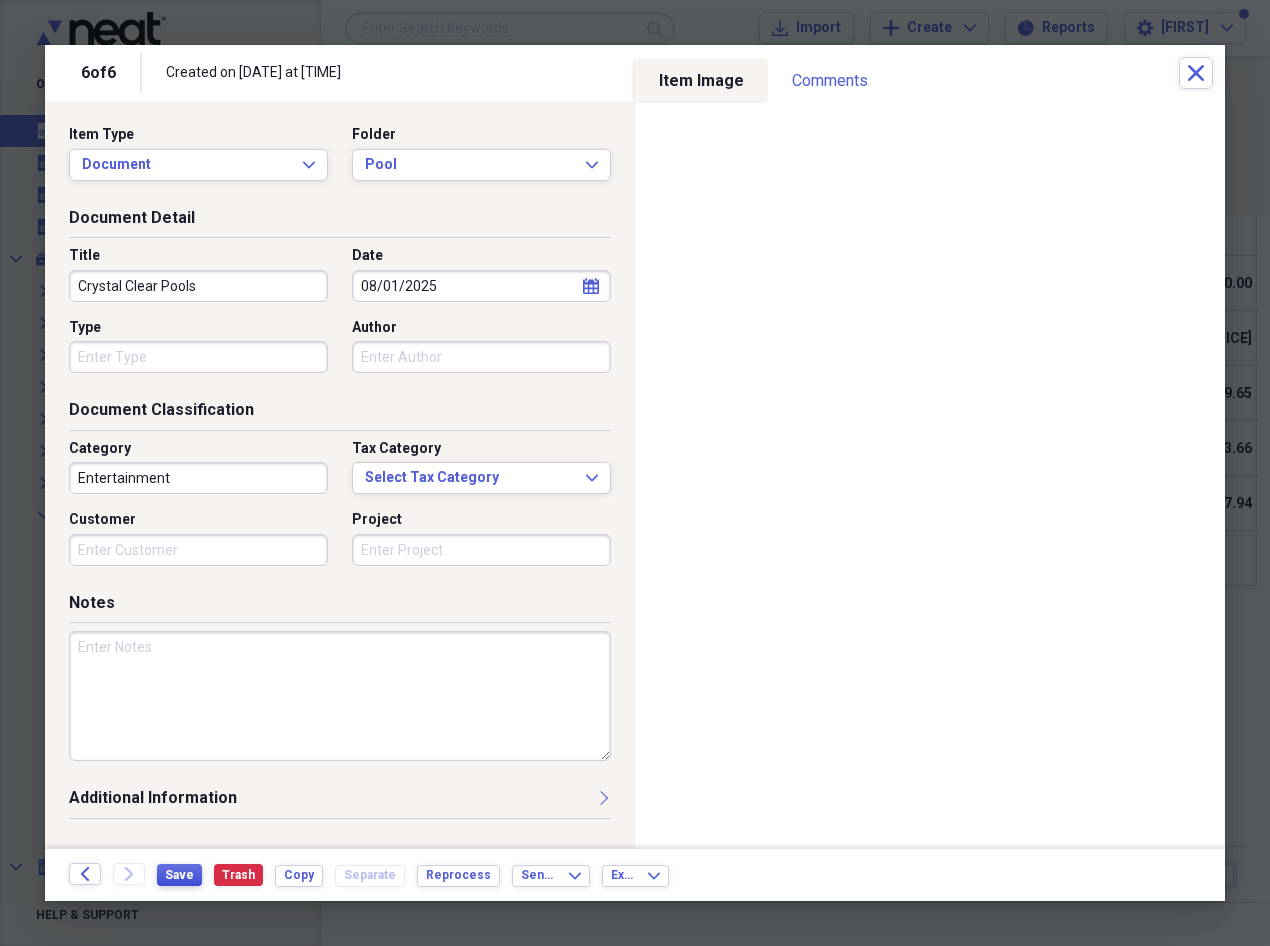 type on "Crystal Clear Pools" 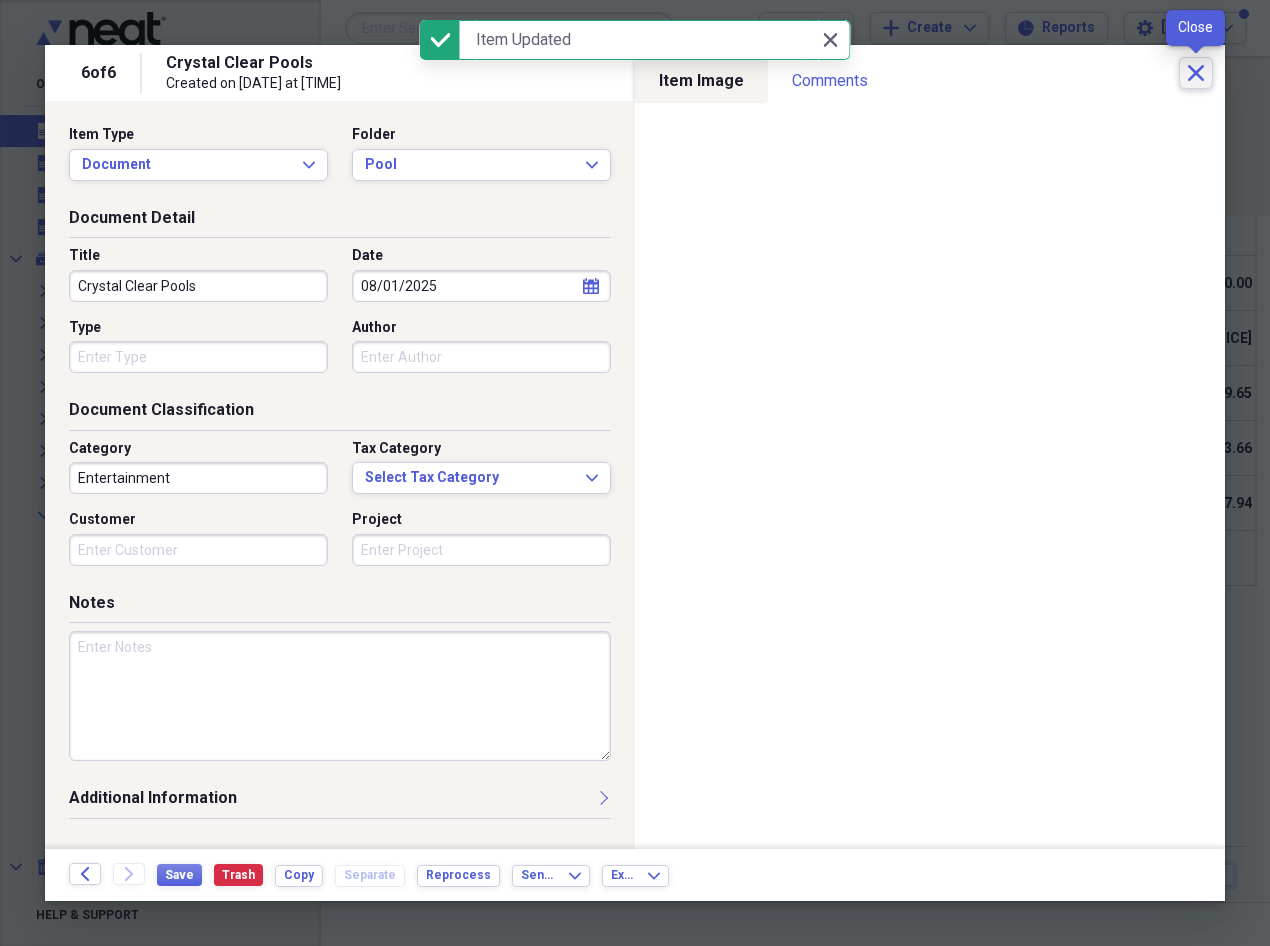 click on "Close" 